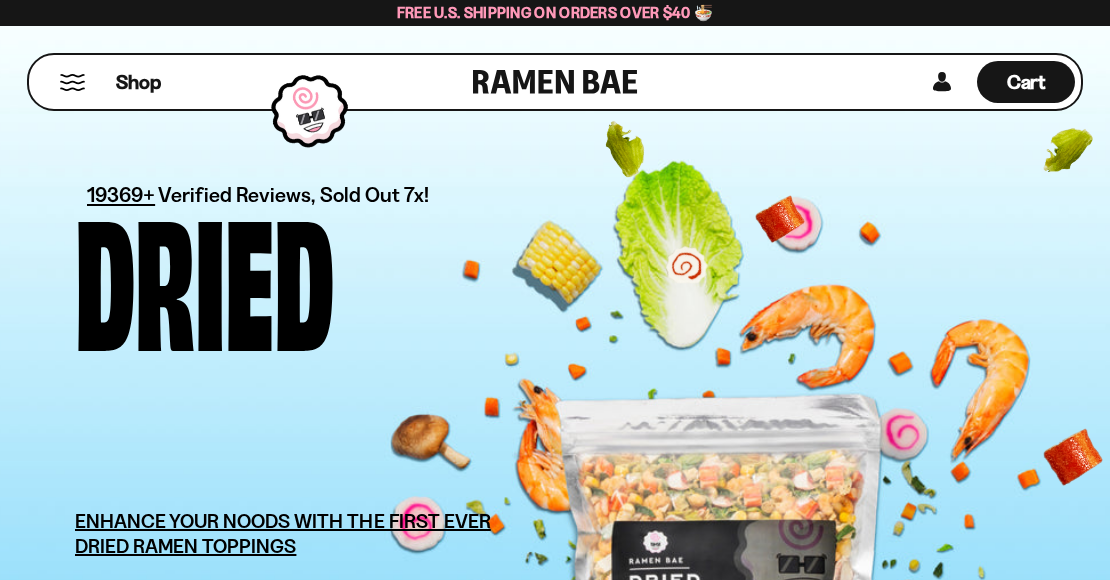 scroll, scrollTop: 0, scrollLeft: 0, axis: both 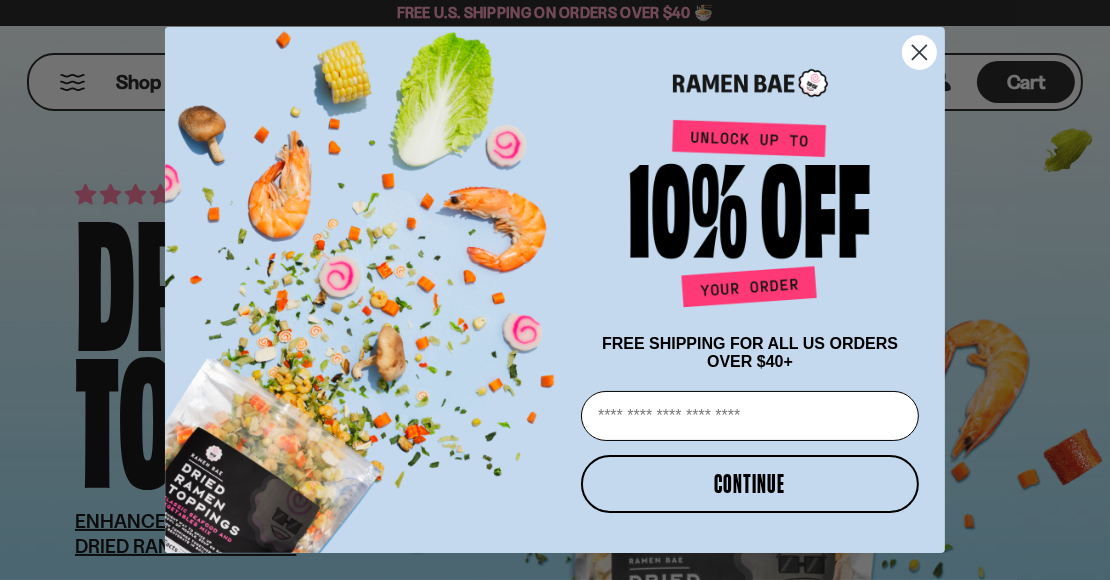 click on "Email" at bounding box center [750, 416] 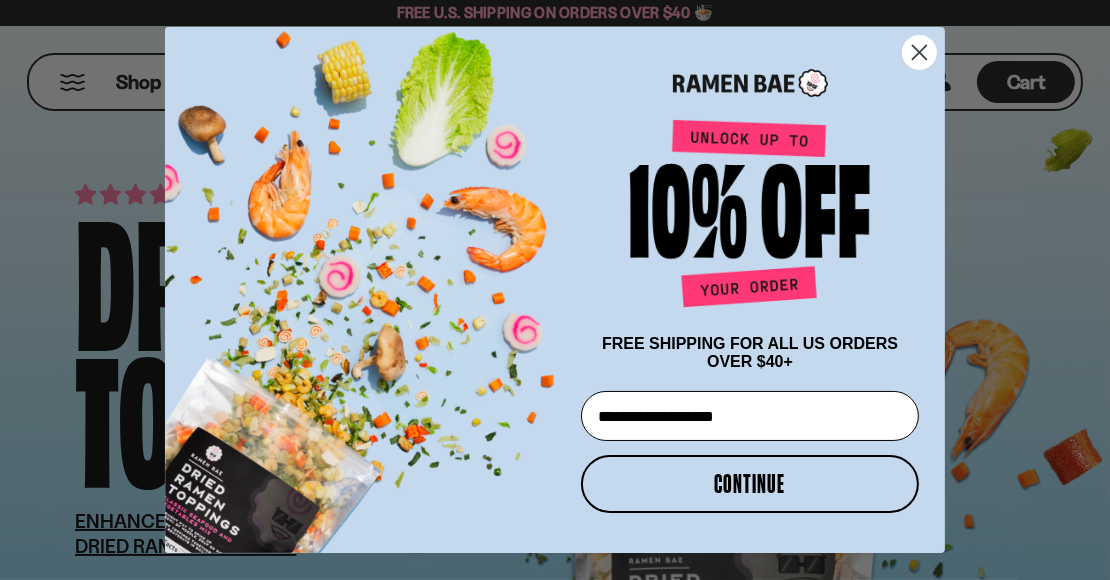 type on "**********" 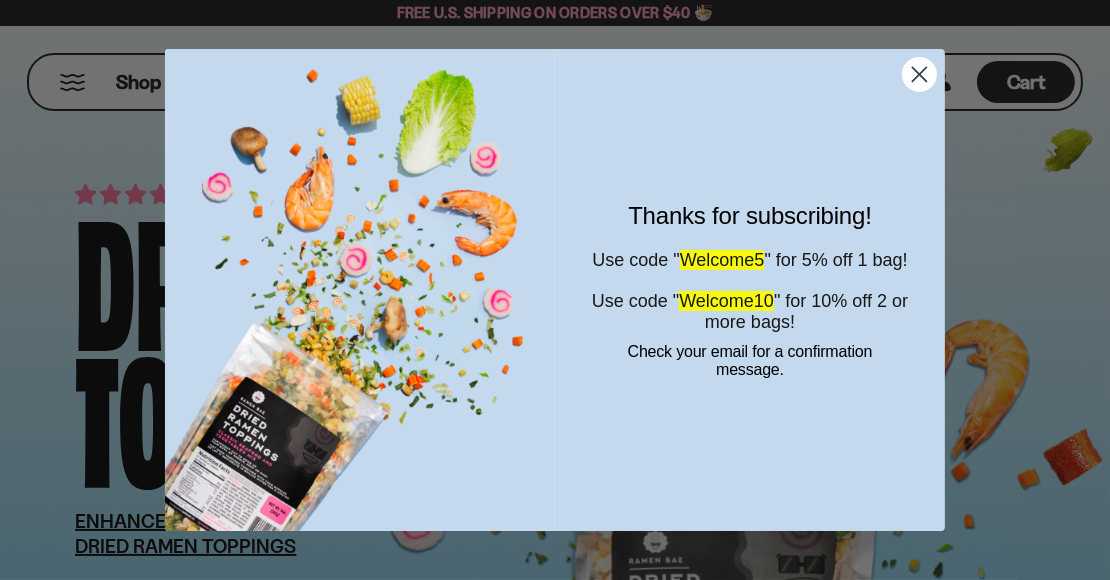 click 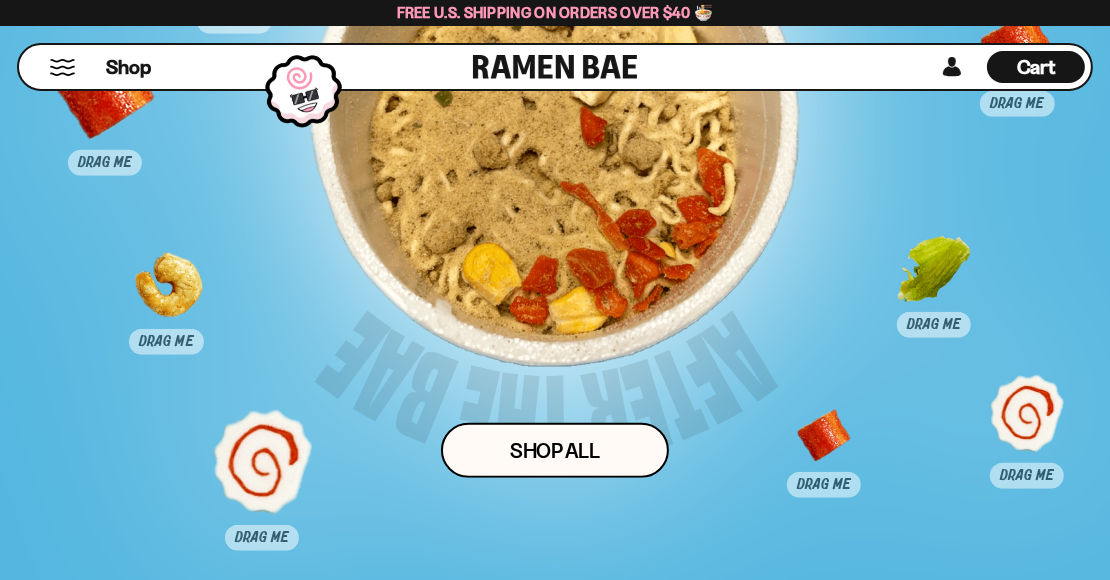 scroll, scrollTop: 8600, scrollLeft: 0, axis: vertical 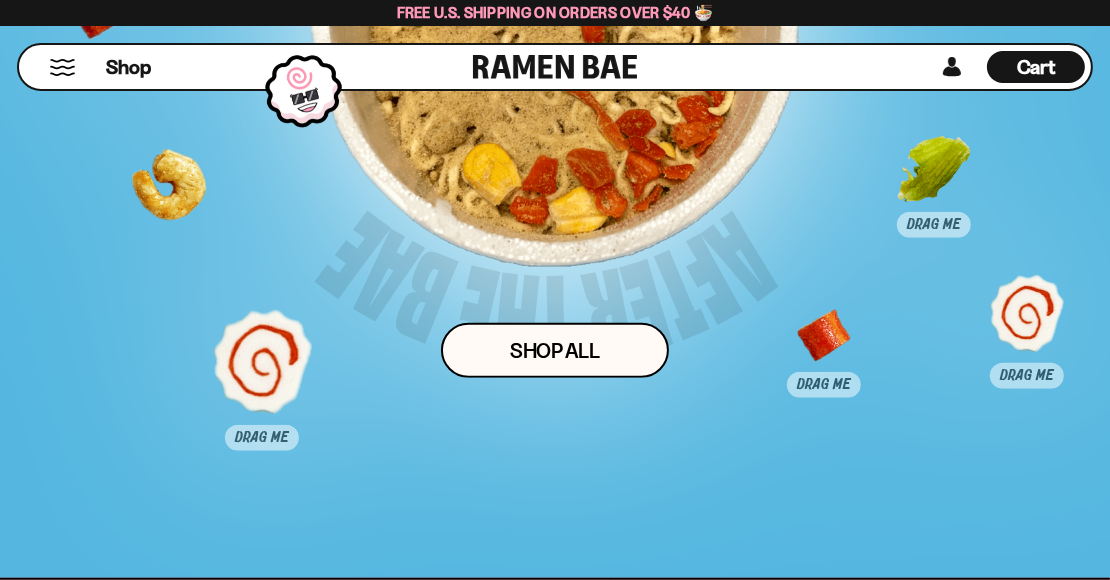 click at bounding box center [166, 201] 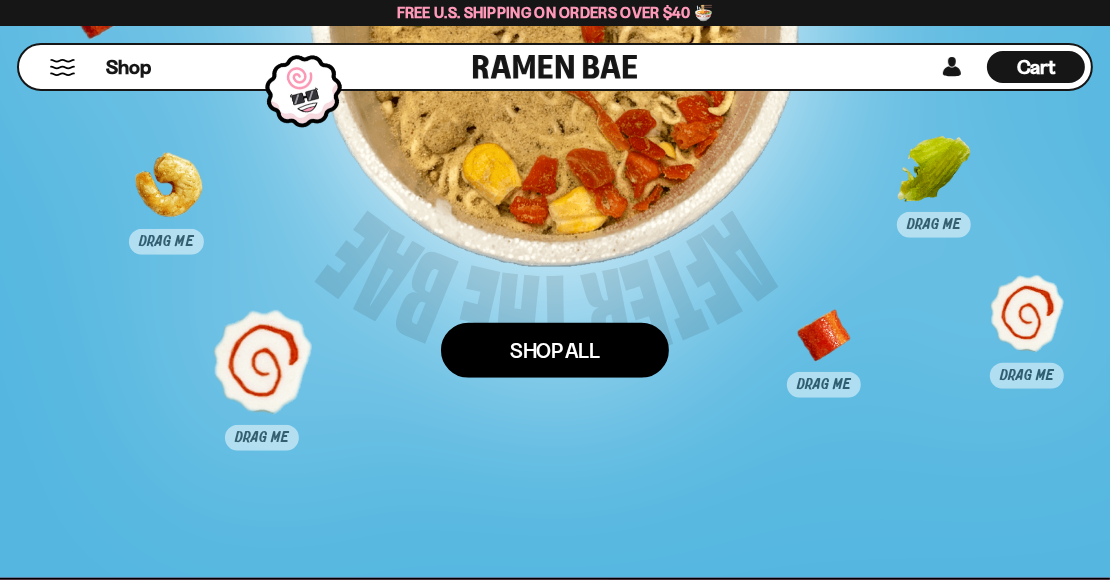 click on "Shop ALl" at bounding box center (555, 350) 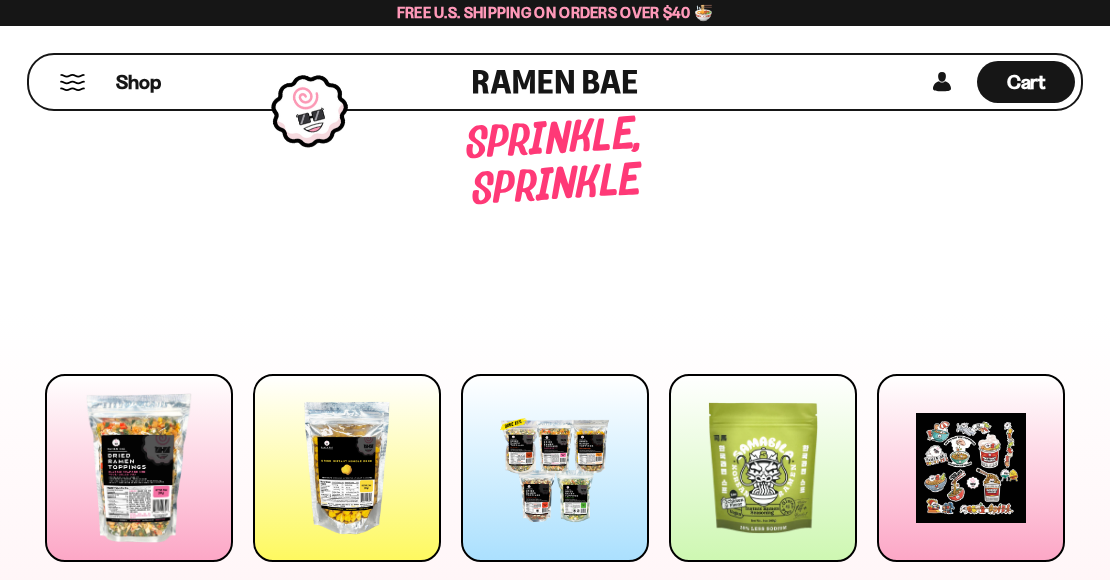 scroll, scrollTop: 0, scrollLeft: 0, axis: both 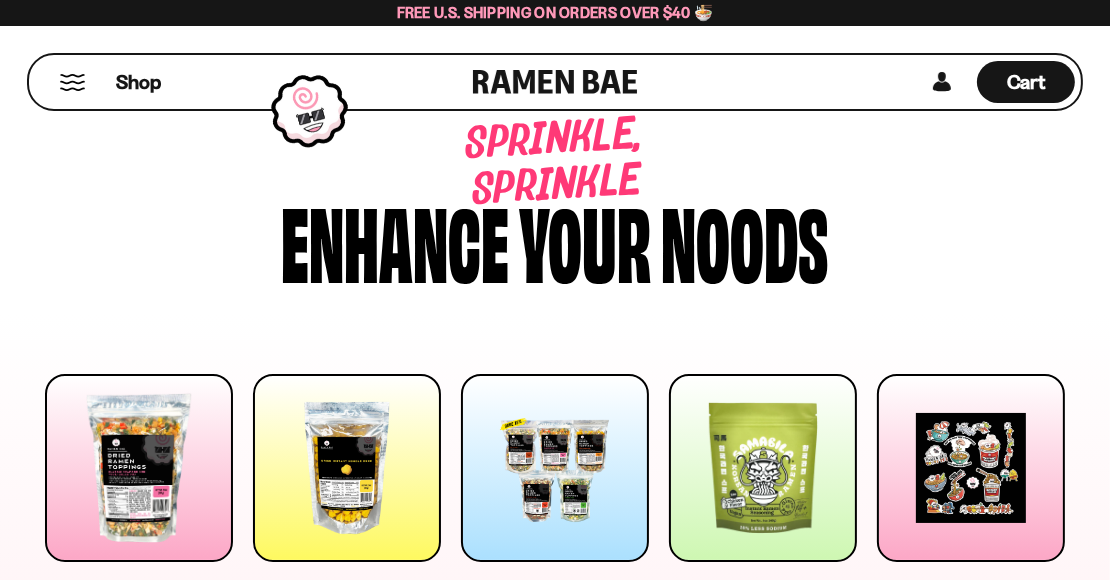 click at bounding box center (72, 82) 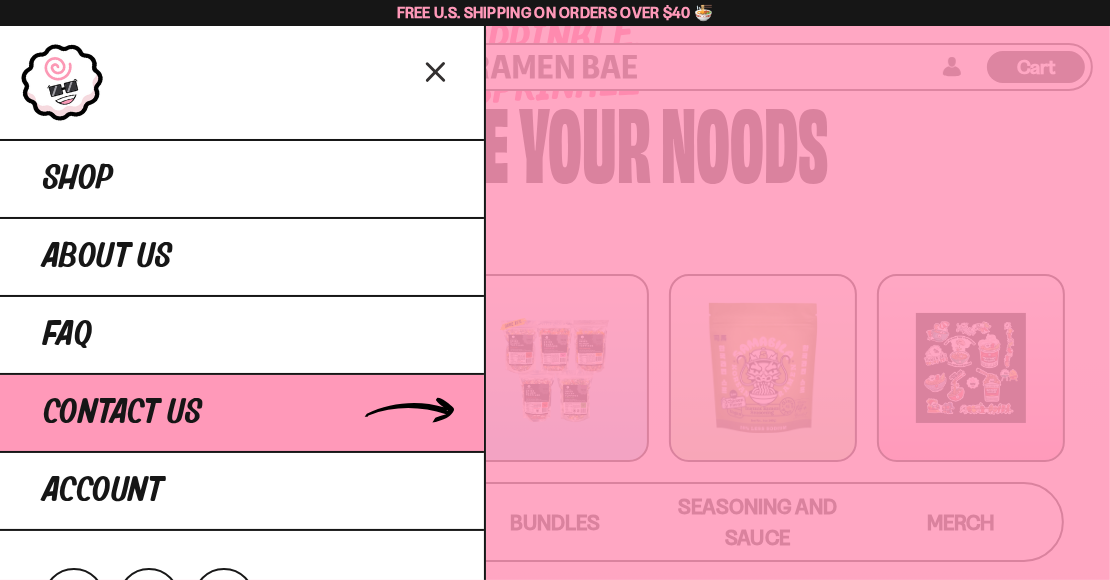 scroll, scrollTop: 300, scrollLeft: 0, axis: vertical 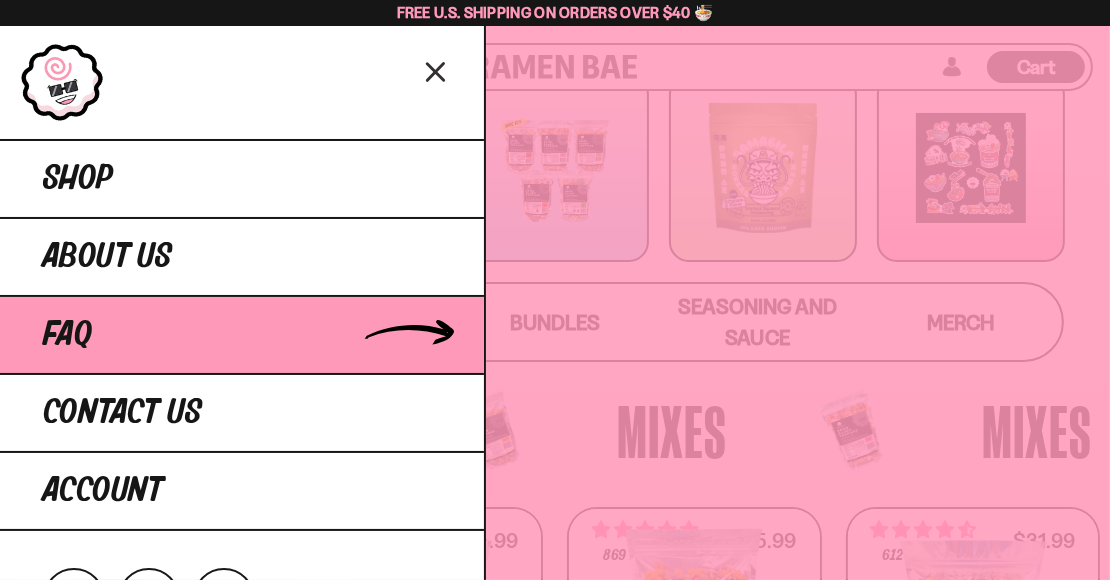 click on "FAQ" at bounding box center (242, 334) 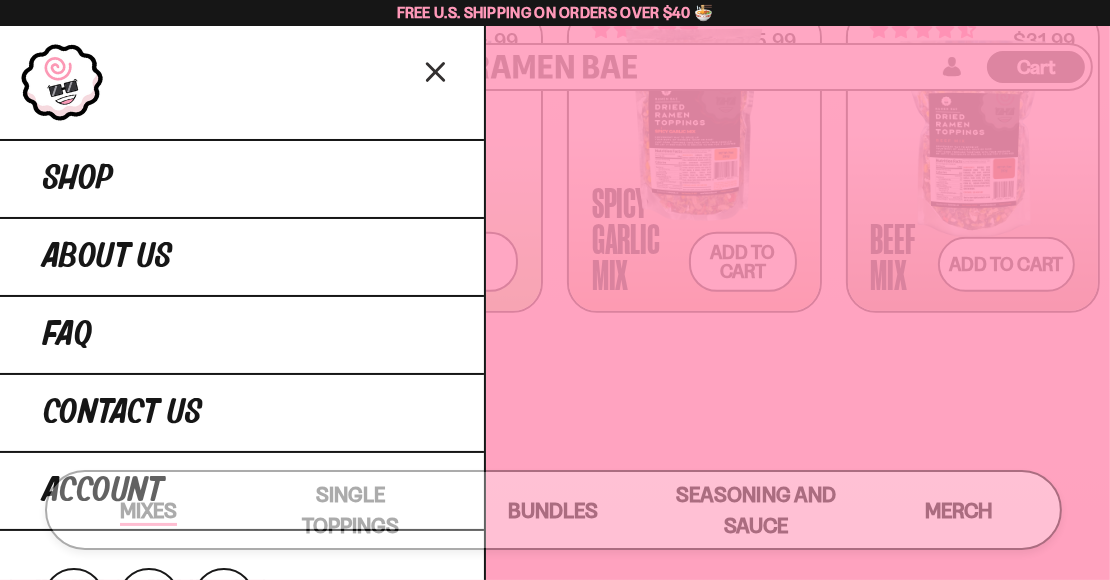 scroll, scrollTop: 1175, scrollLeft: 0, axis: vertical 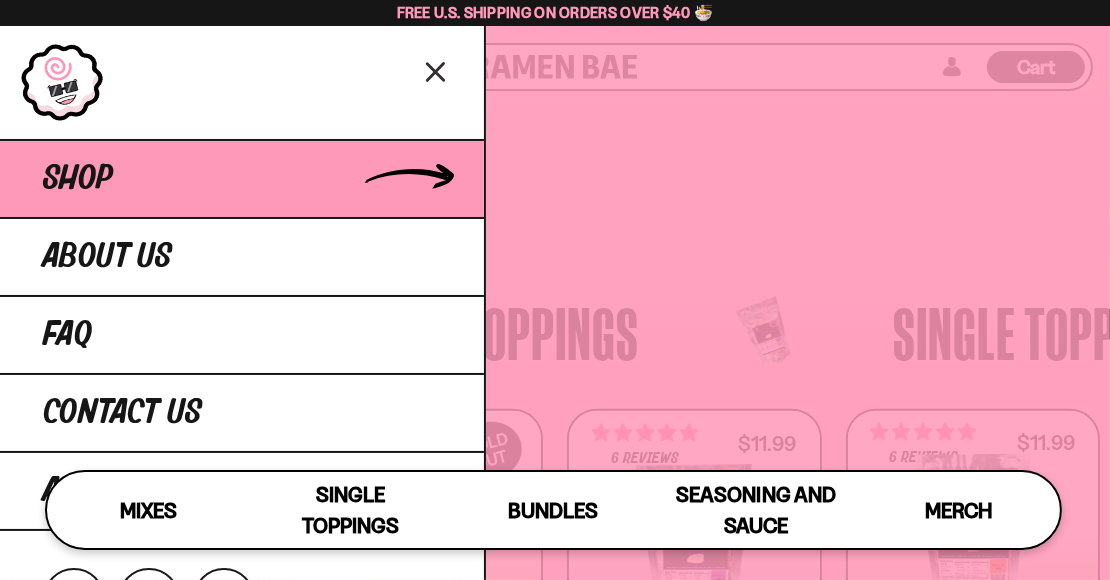 click on "Shop" at bounding box center (242, 178) 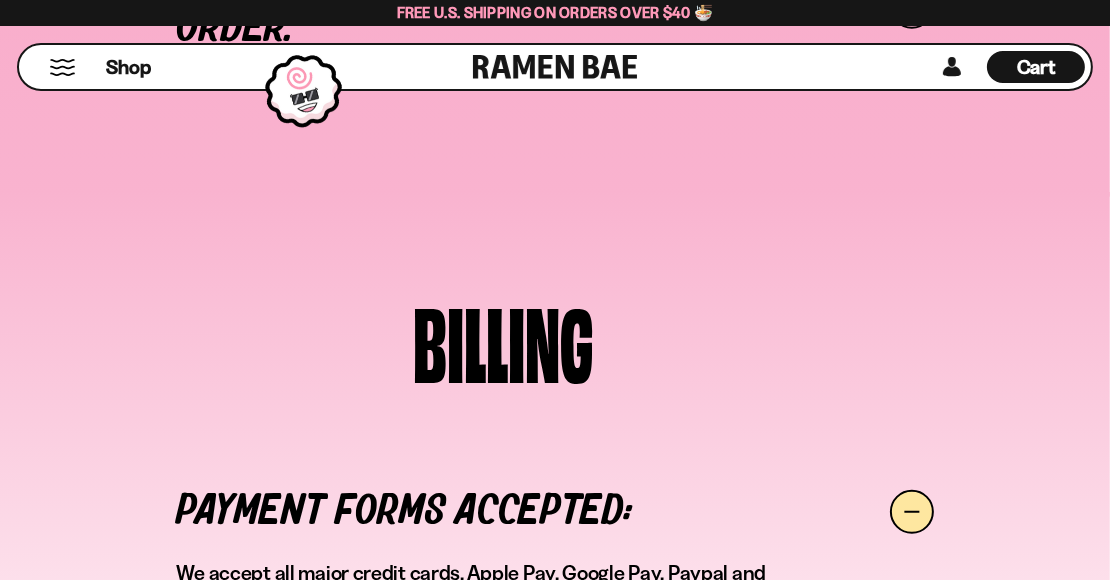 scroll, scrollTop: 1800, scrollLeft: 0, axis: vertical 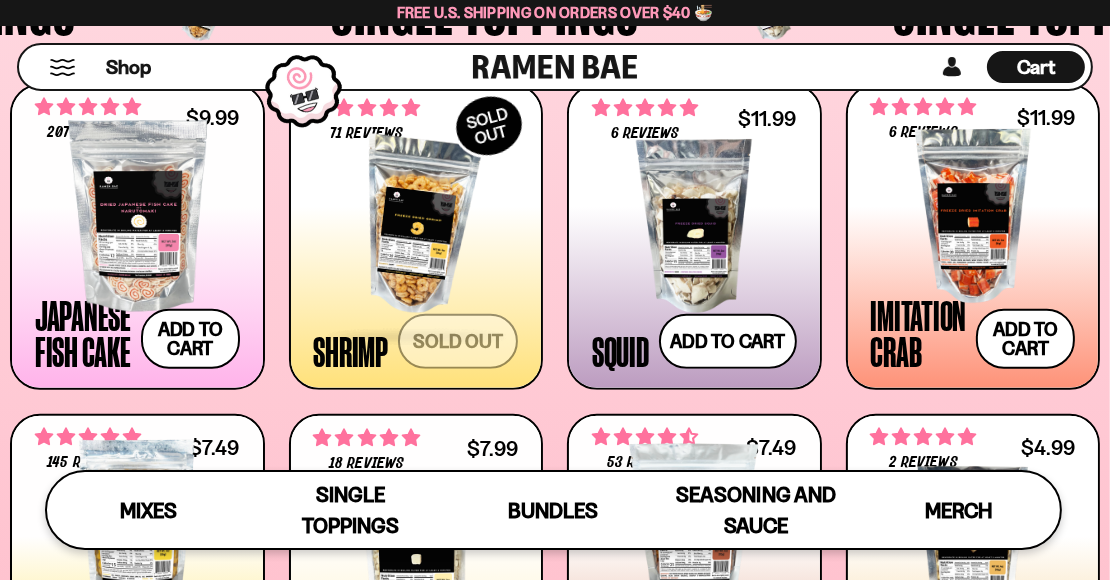 click at bounding box center [416, 226] 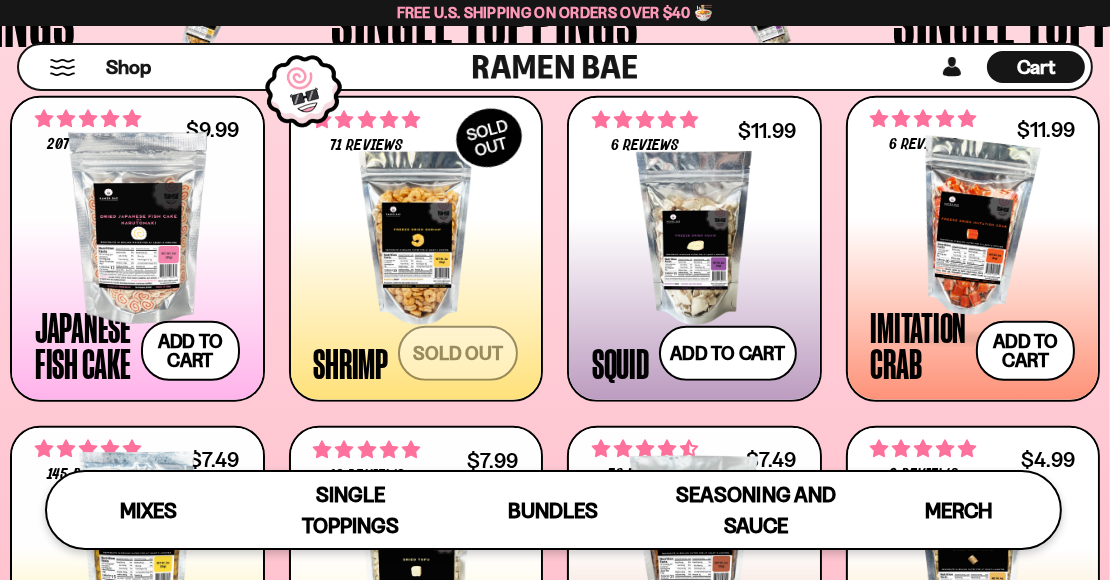 click at bounding box center [973, 228] 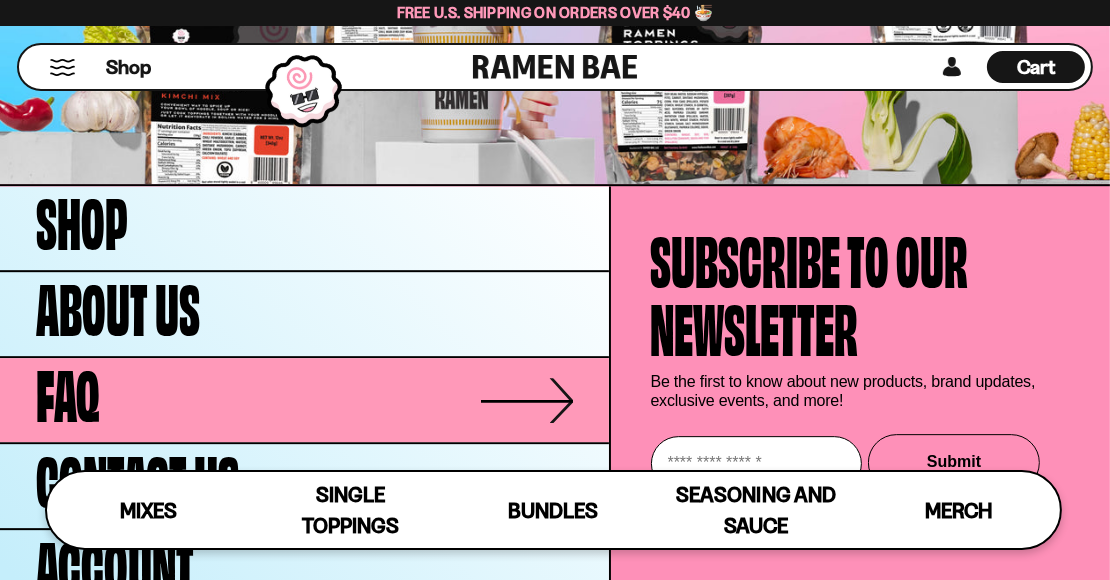 scroll, scrollTop: 5654, scrollLeft: 0, axis: vertical 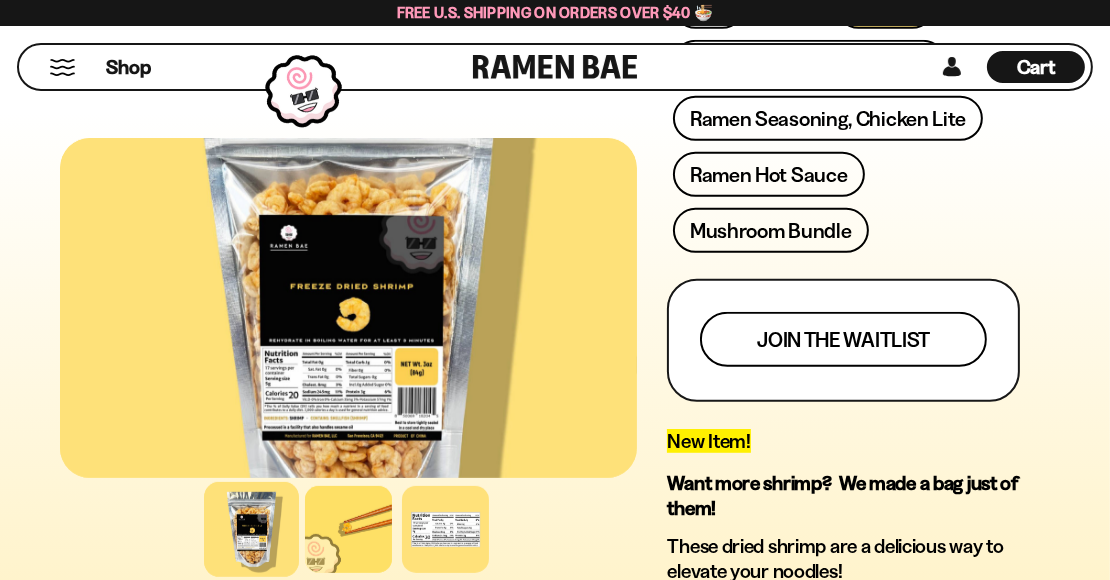 click on "Join the waitlist" at bounding box center [843, 339] 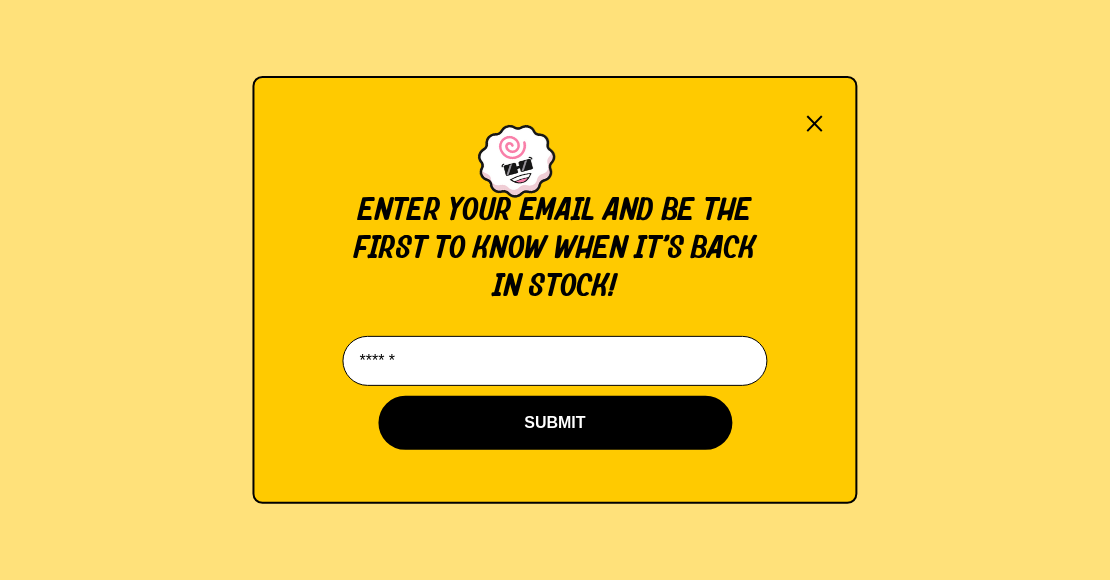 scroll, scrollTop: 0, scrollLeft: 0, axis: both 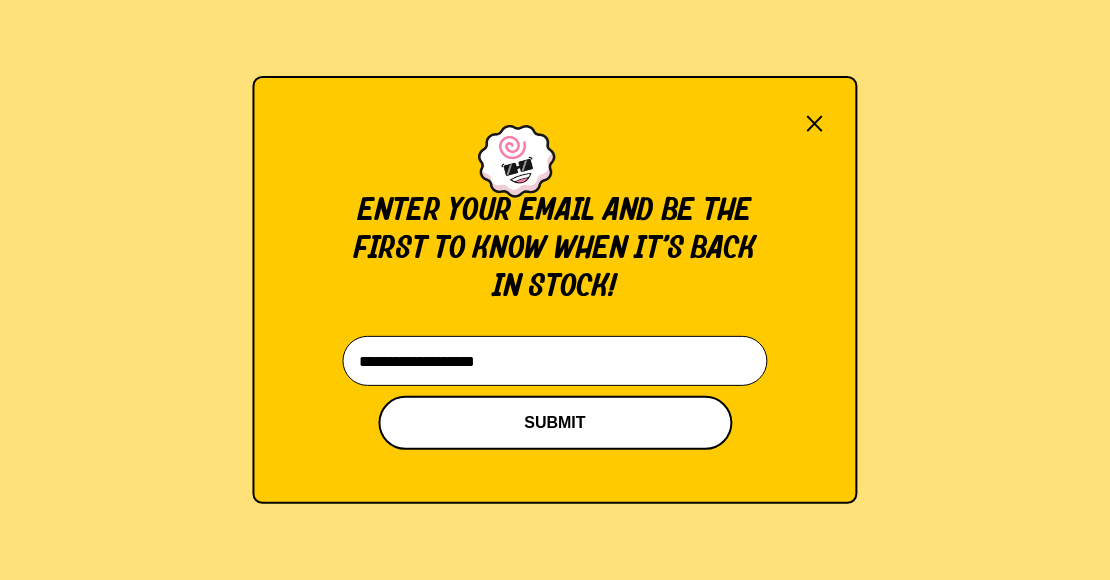 type on "**********" 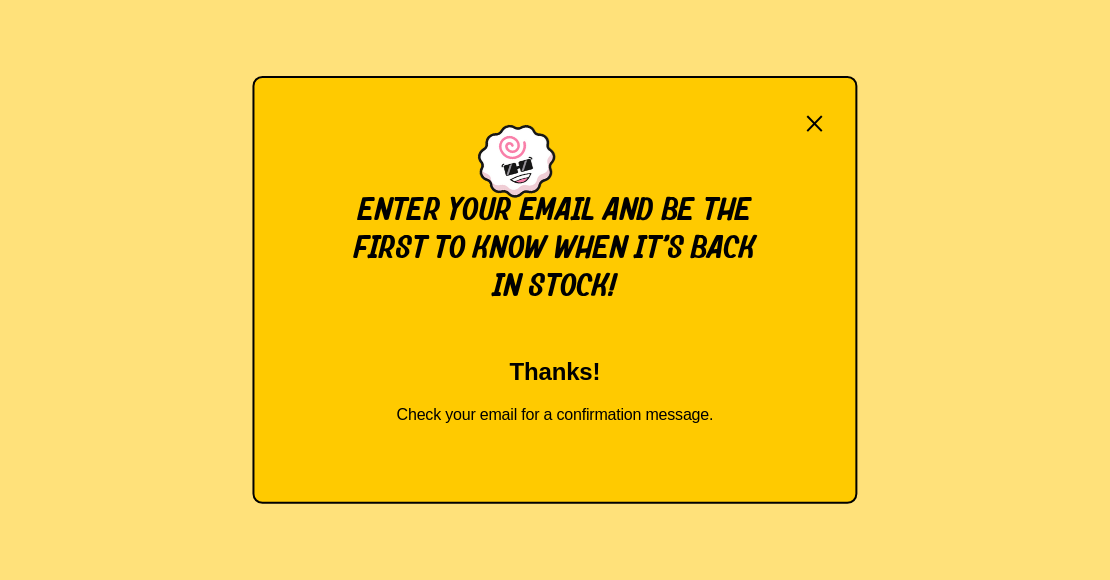 click on "×" at bounding box center (815, 124) 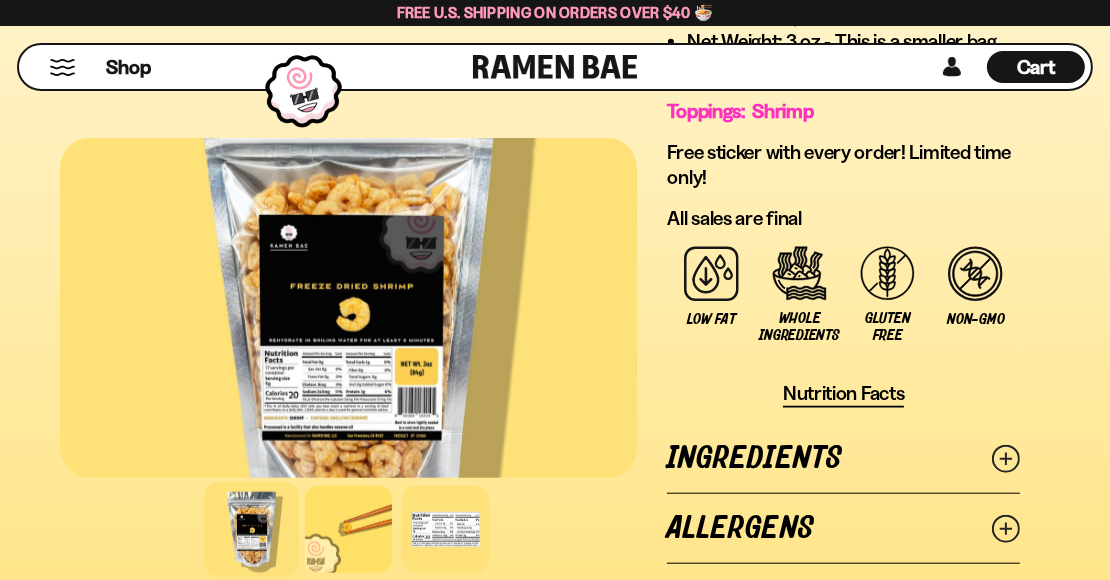 scroll, scrollTop: 2000, scrollLeft: 0, axis: vertical 